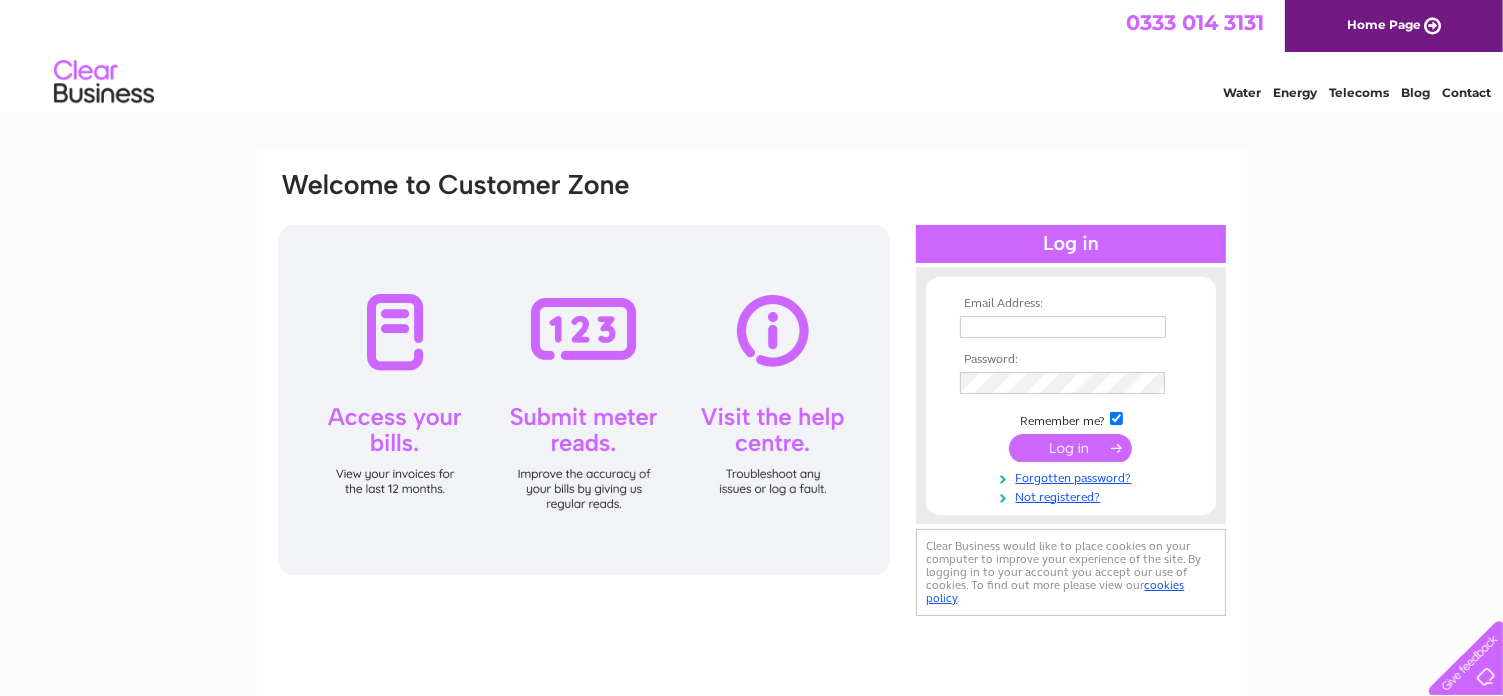 scroll, scrollTop: 0, scrollLeft: 0, axis: both 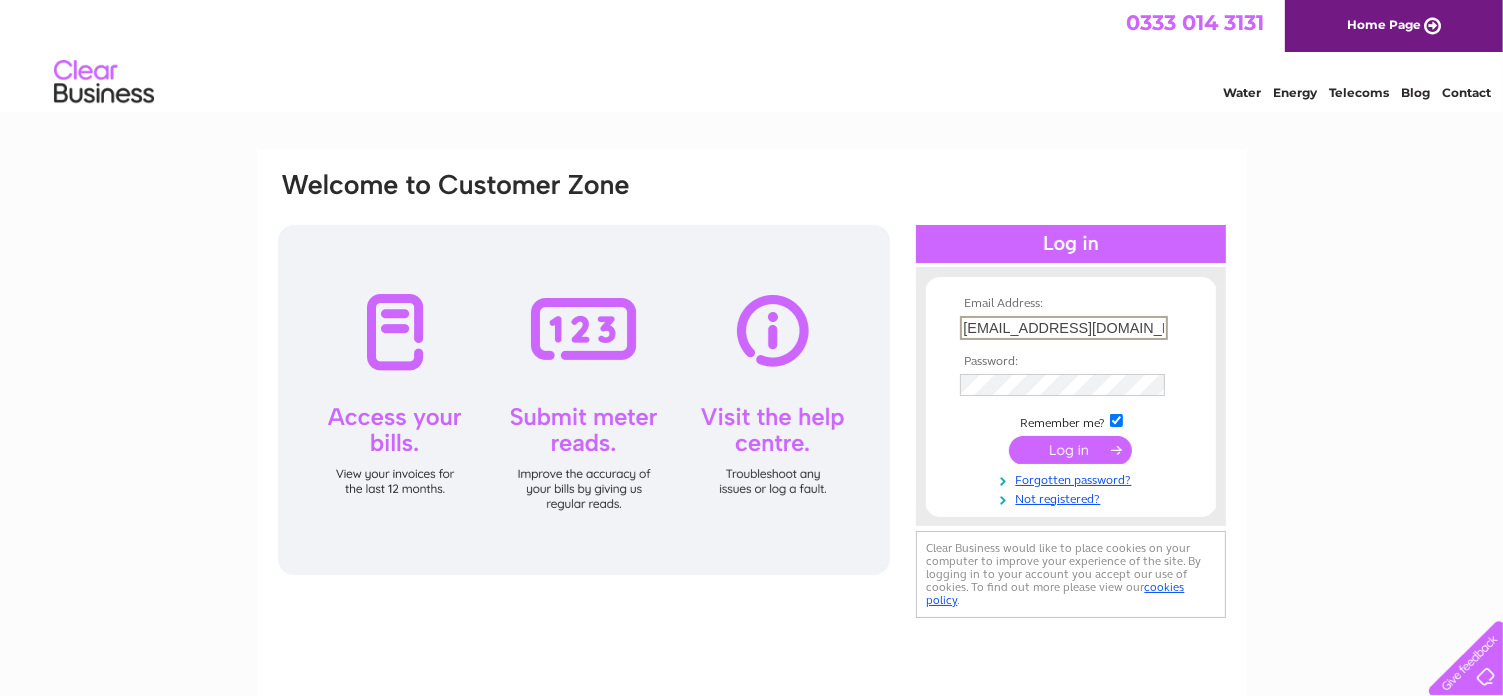 type on "HCalcutt12@aol.com" 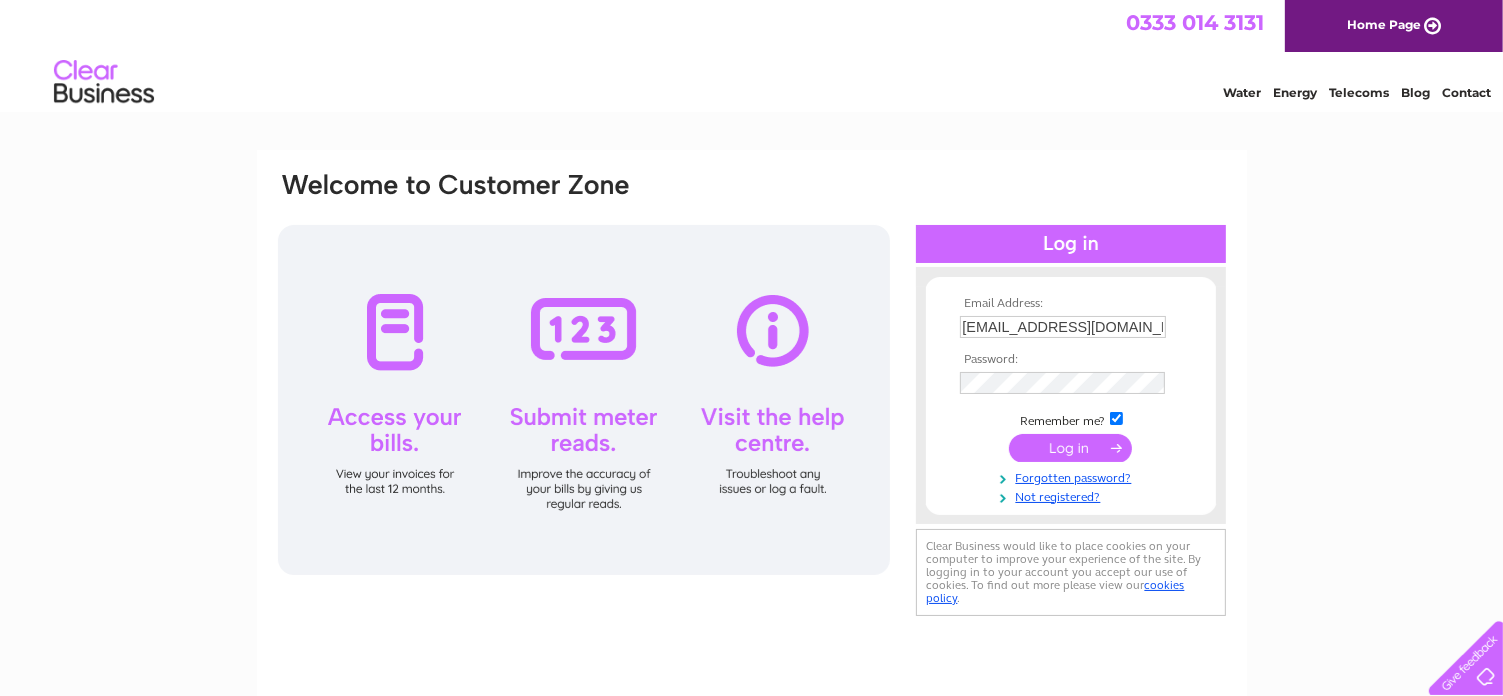 click at bounding box center (1070, 448) 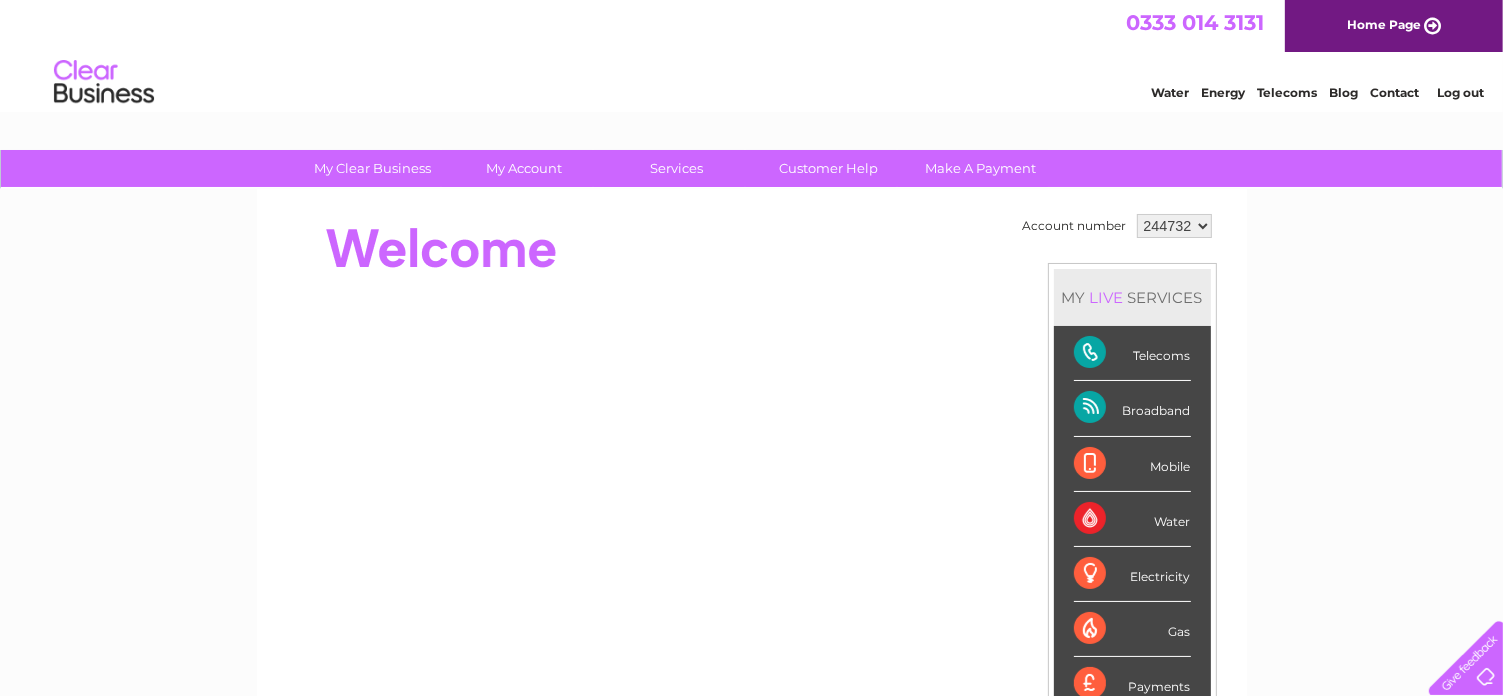 scroll, scrollTop: 0, scrollLeft: 0, axis: both 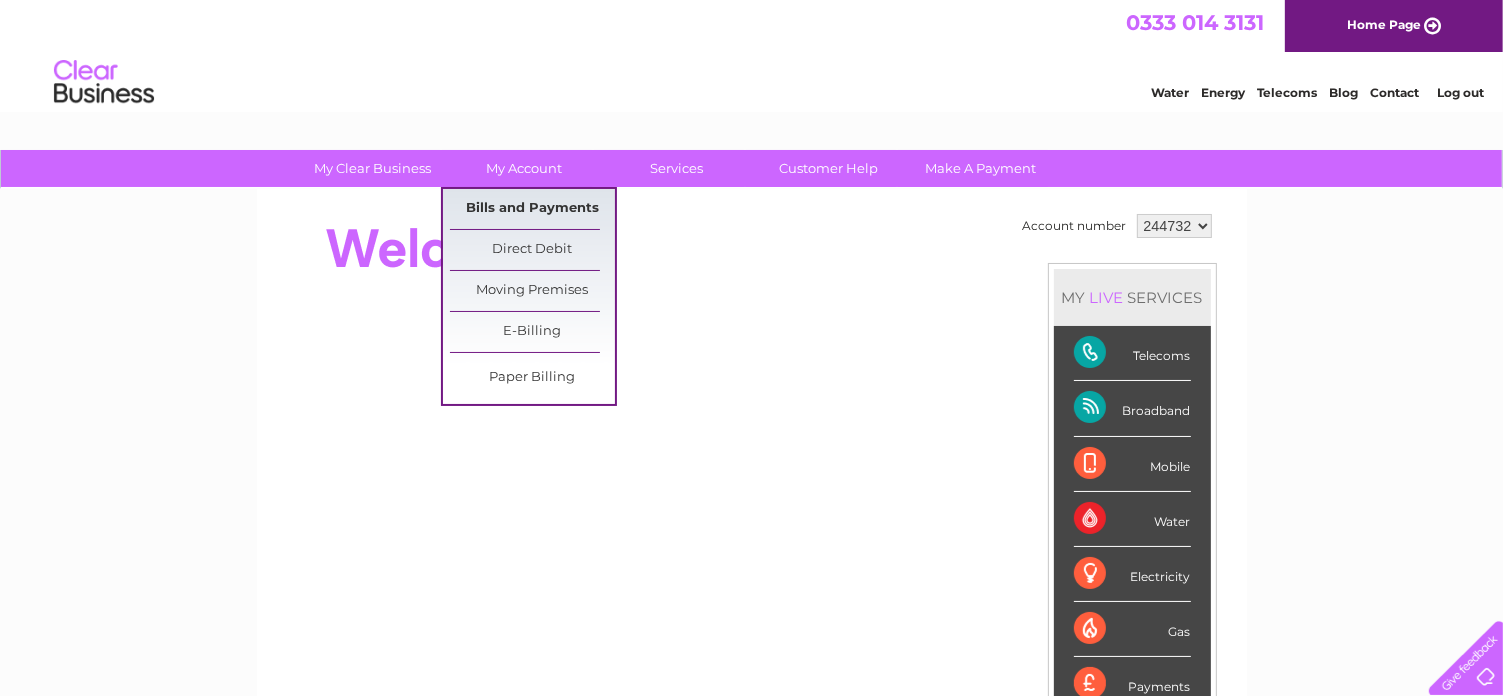 click on "Bills and Payments" at bounding box center [532, 209] 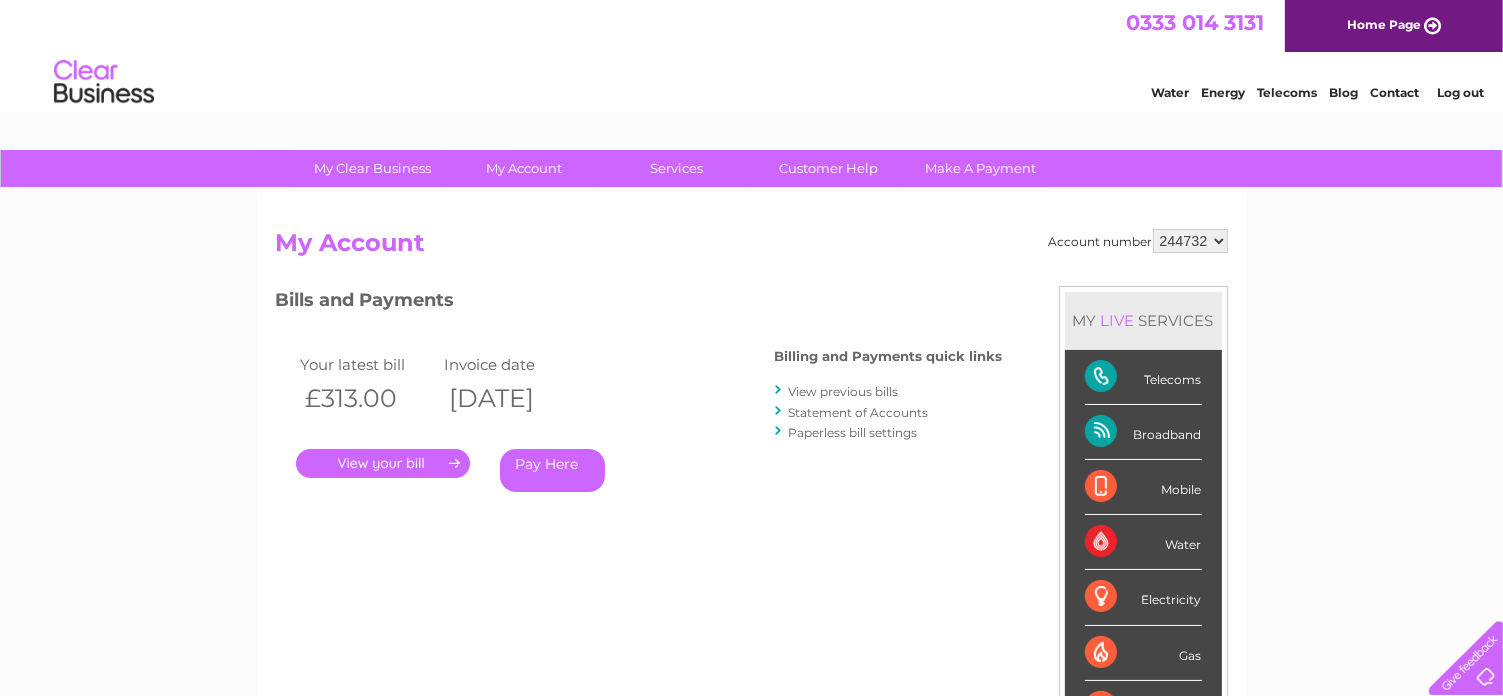 scroll, scrollTop: 0, scrollLeft: 0, axis: both 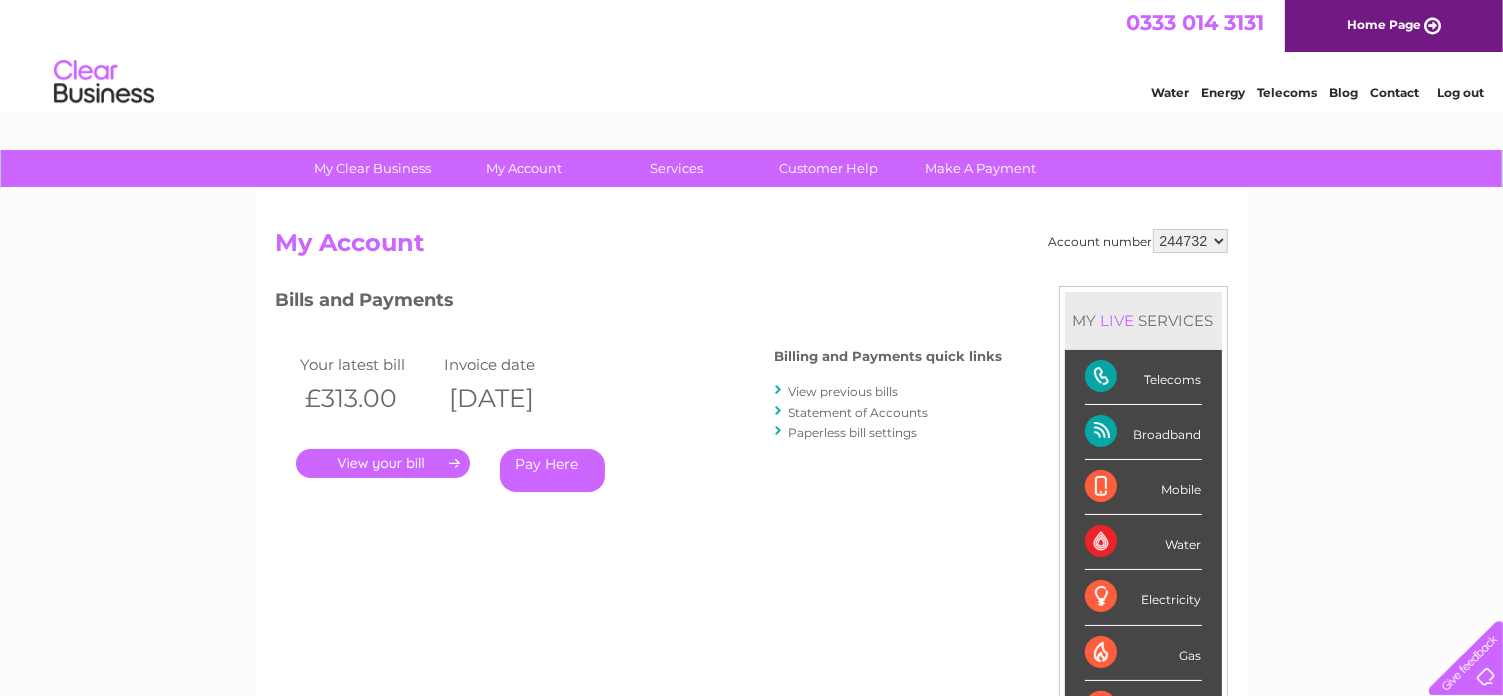 click on "." at bounding box center (383, 463) 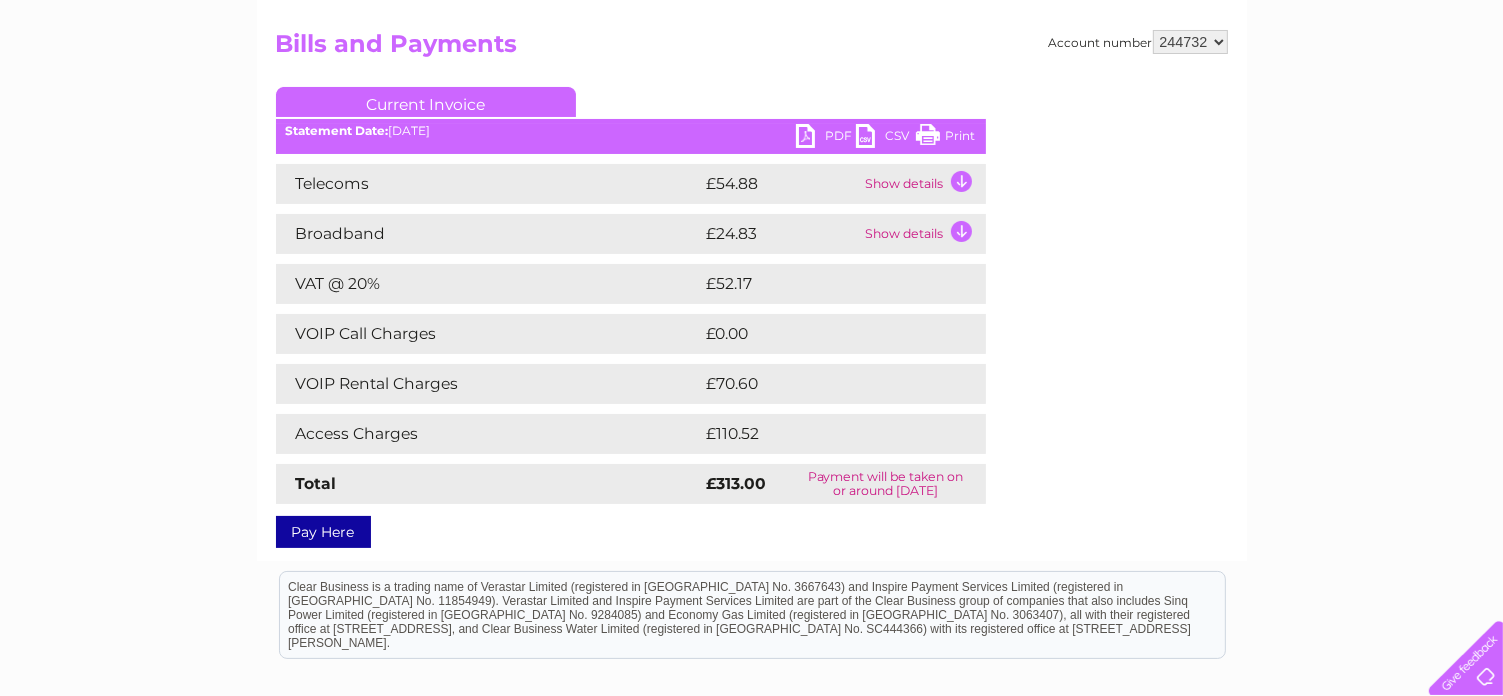 scroll, scrollTop: 0, scrollLeft: 0, axis: both 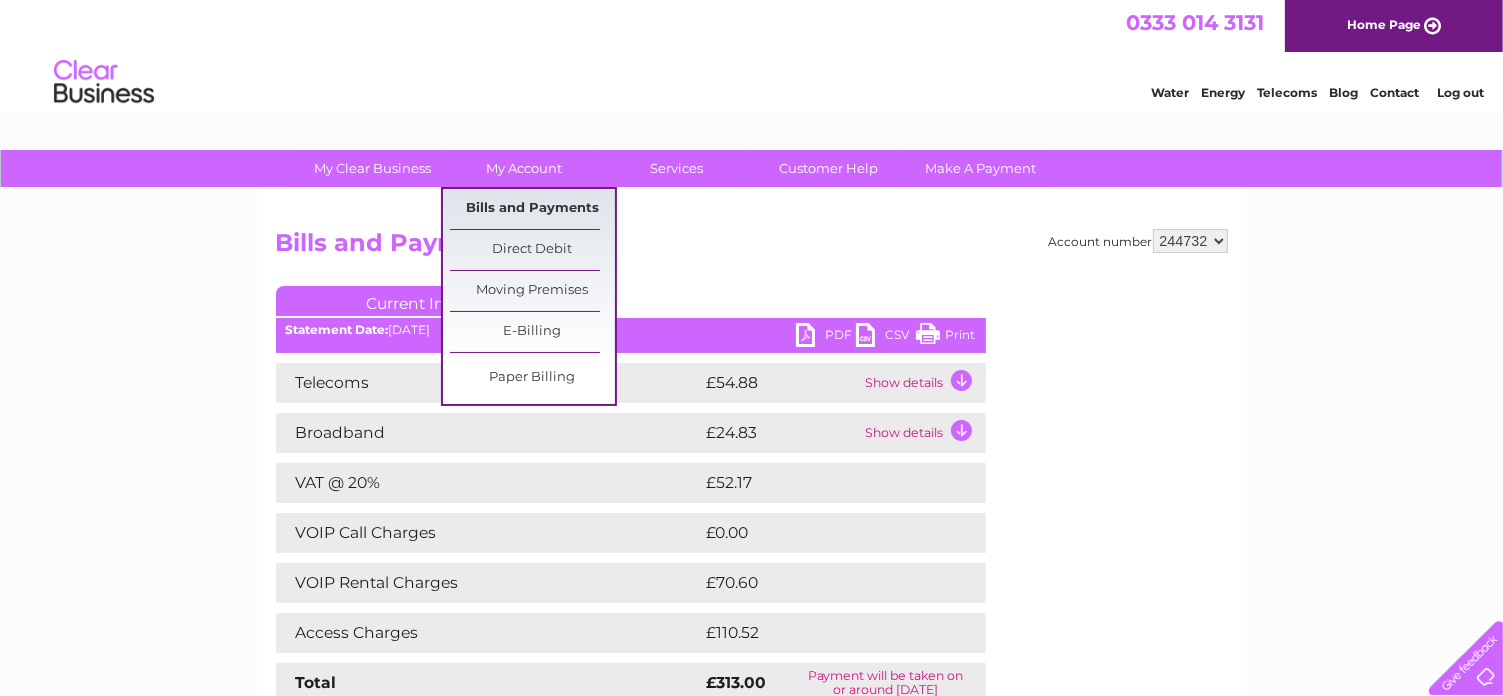 click on "Bills and Payments" at bounding box center (532, 209) 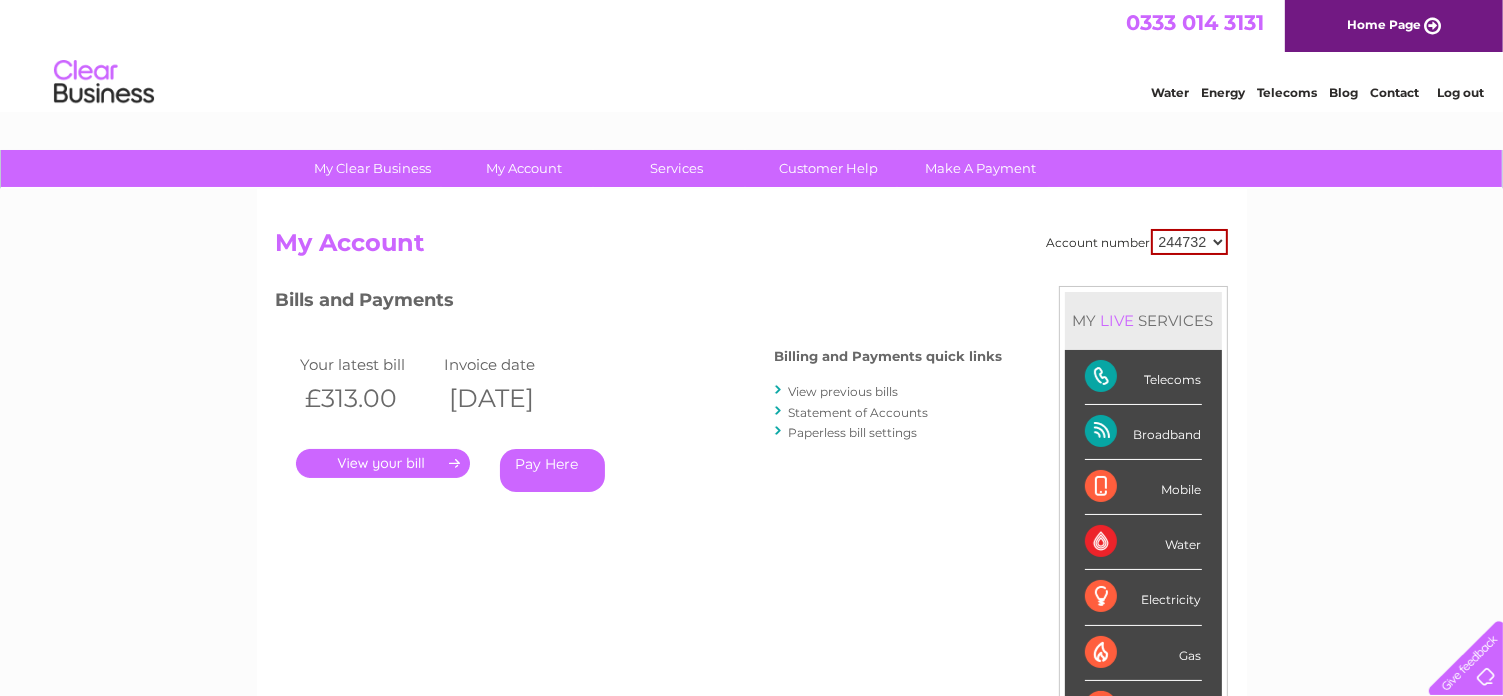 scroll, scrollTop: 0, scrollLeft: 0, axis: both 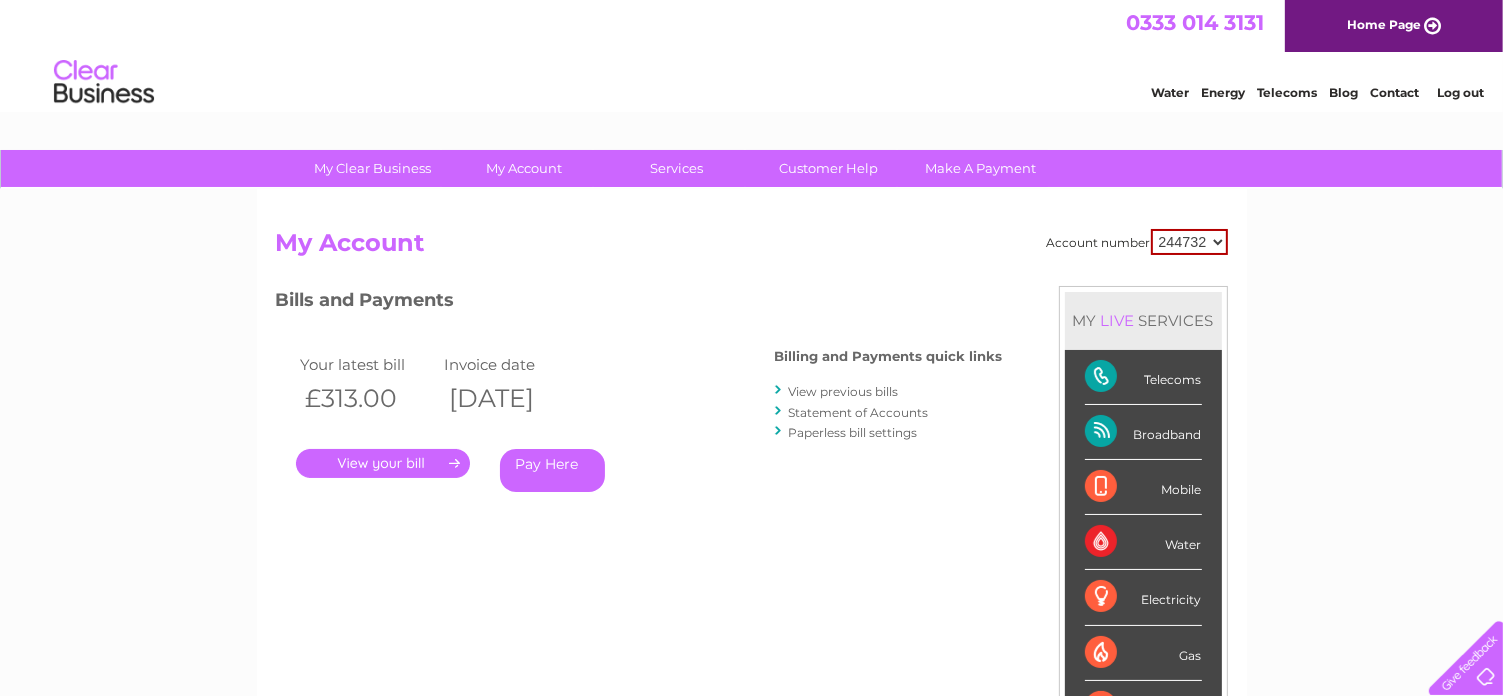 click on "Statement of Accounts" at bounding box center (859, 412) 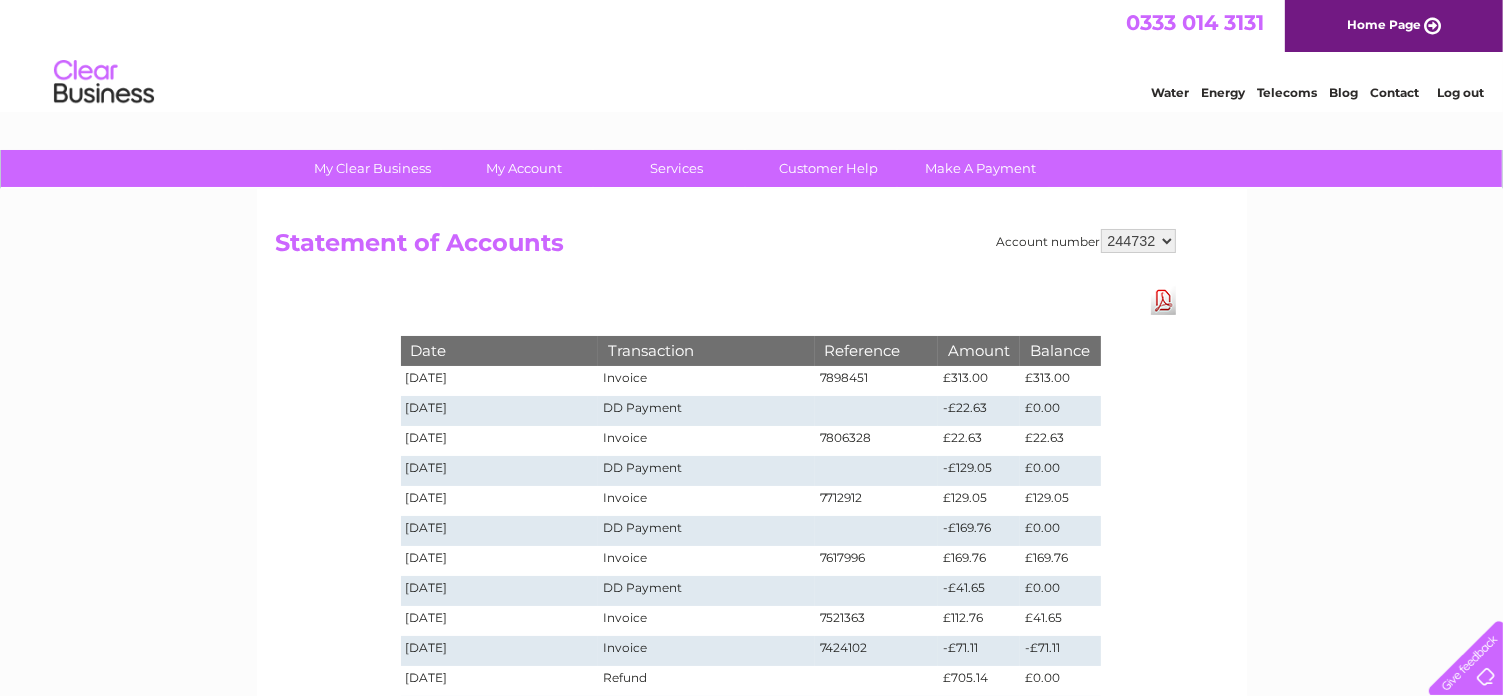scroll, scrollTop: 0, scrollLeft: 0, axis: both 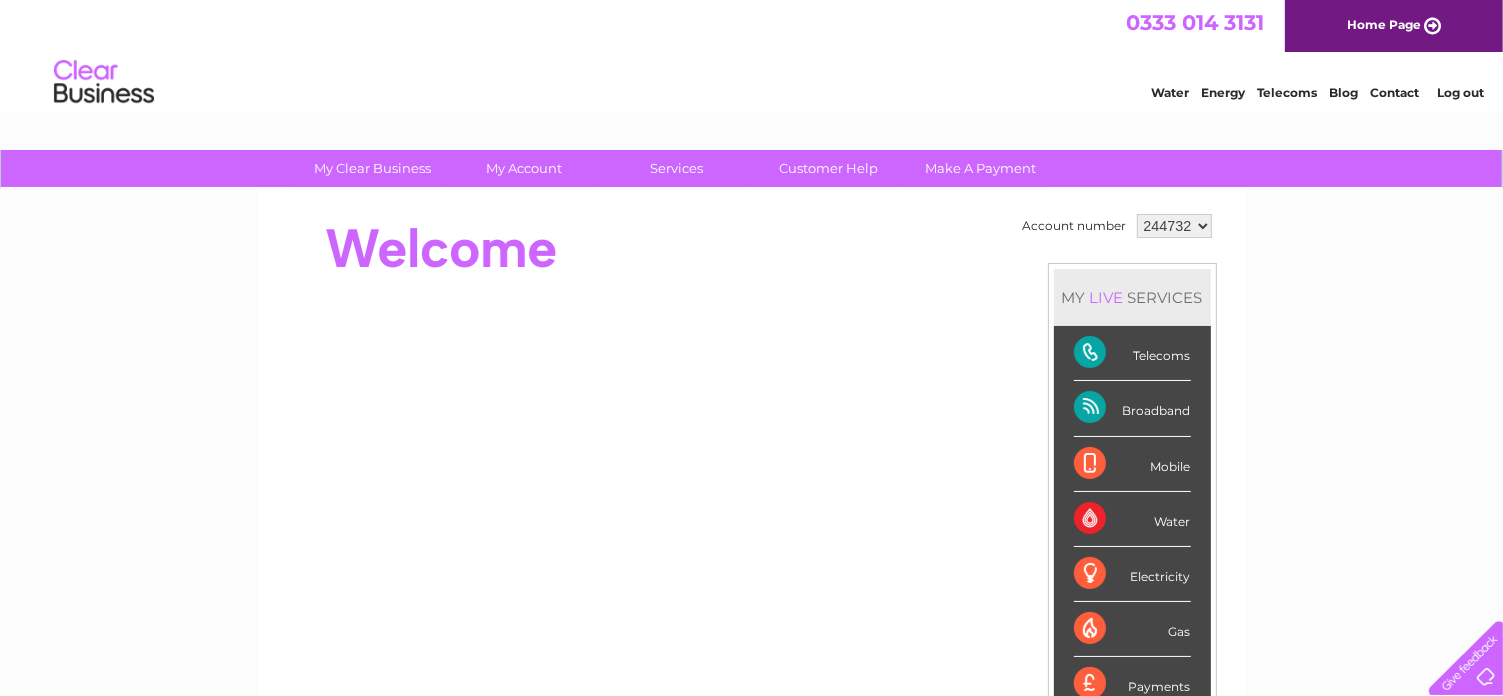 click on "Log out" at bounding box center (1460, 92) 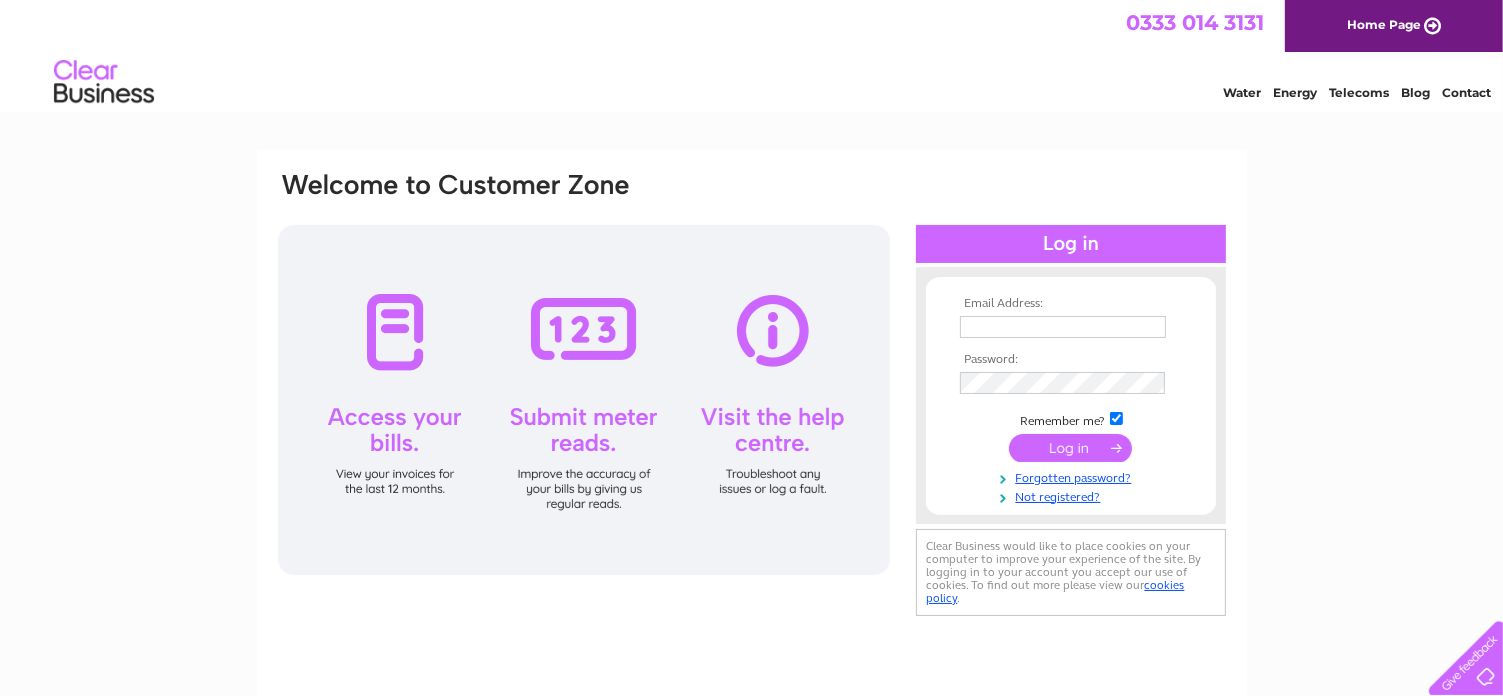 scroll, scrollTop: 0, scrollLeft: 0, axis: both 